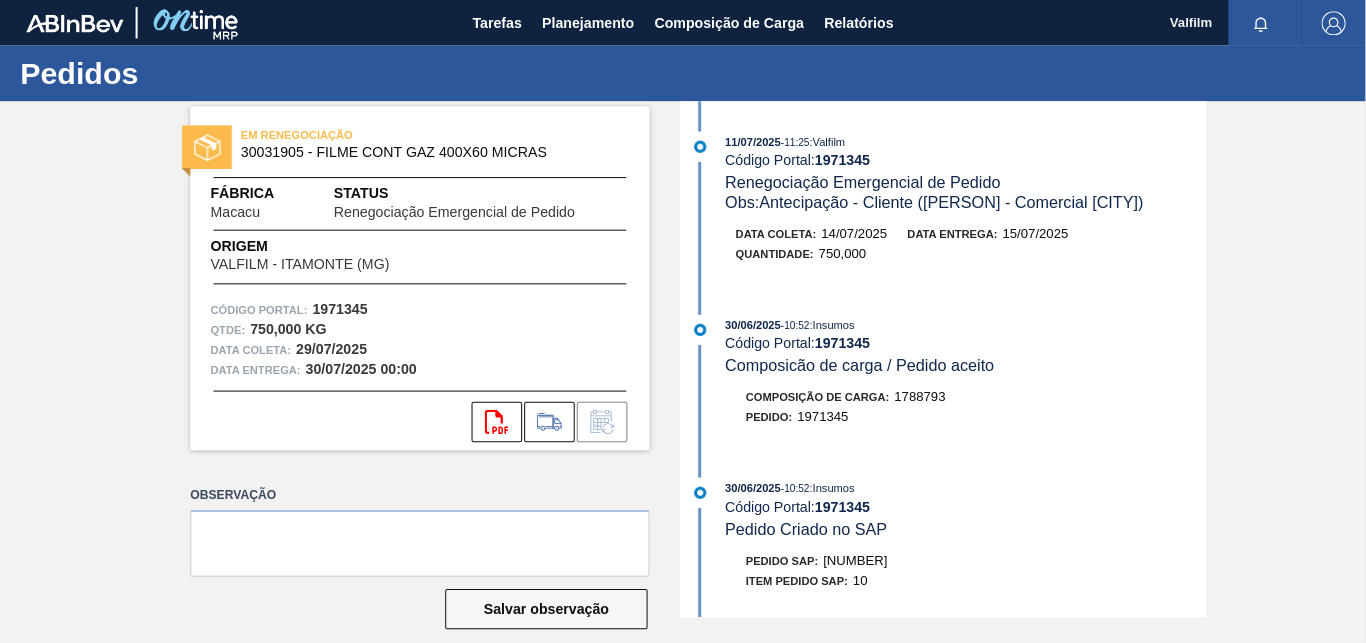 scroll, scrollTop: 0, scrollLeft: 0, axis: both 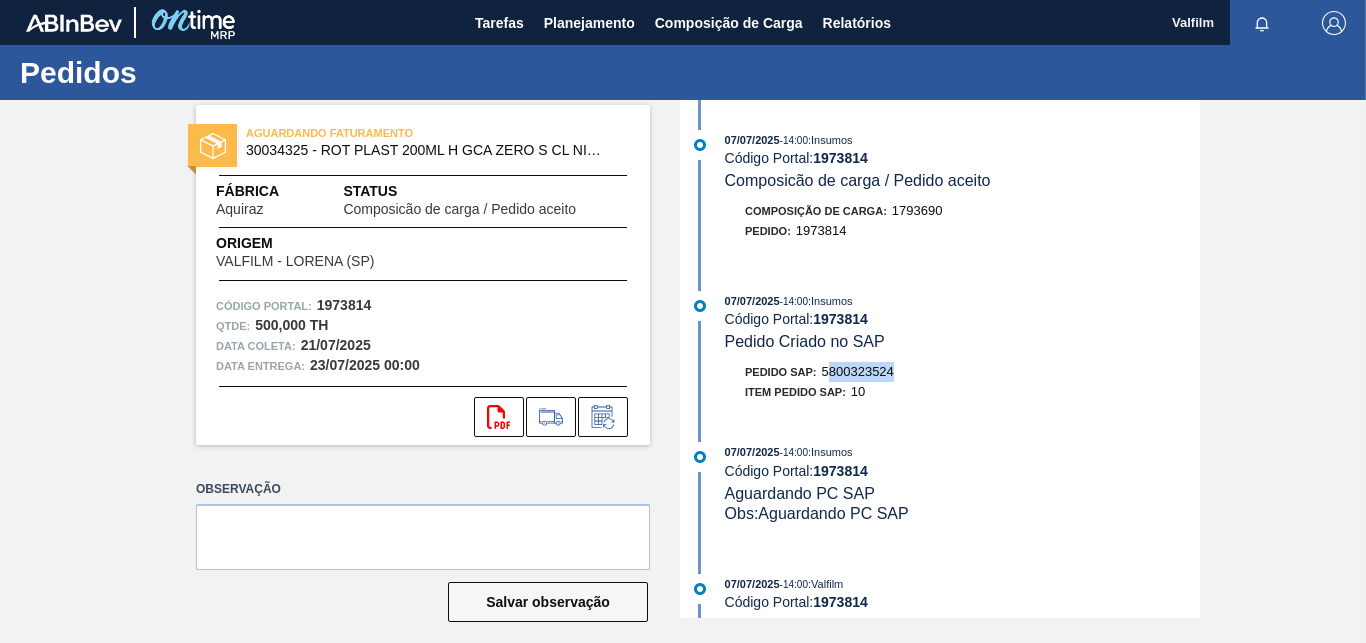 drag, startPoint x: 892, startPoint y: 378, endPoint x: 820, endPoint y: 377, distance: 72.00694 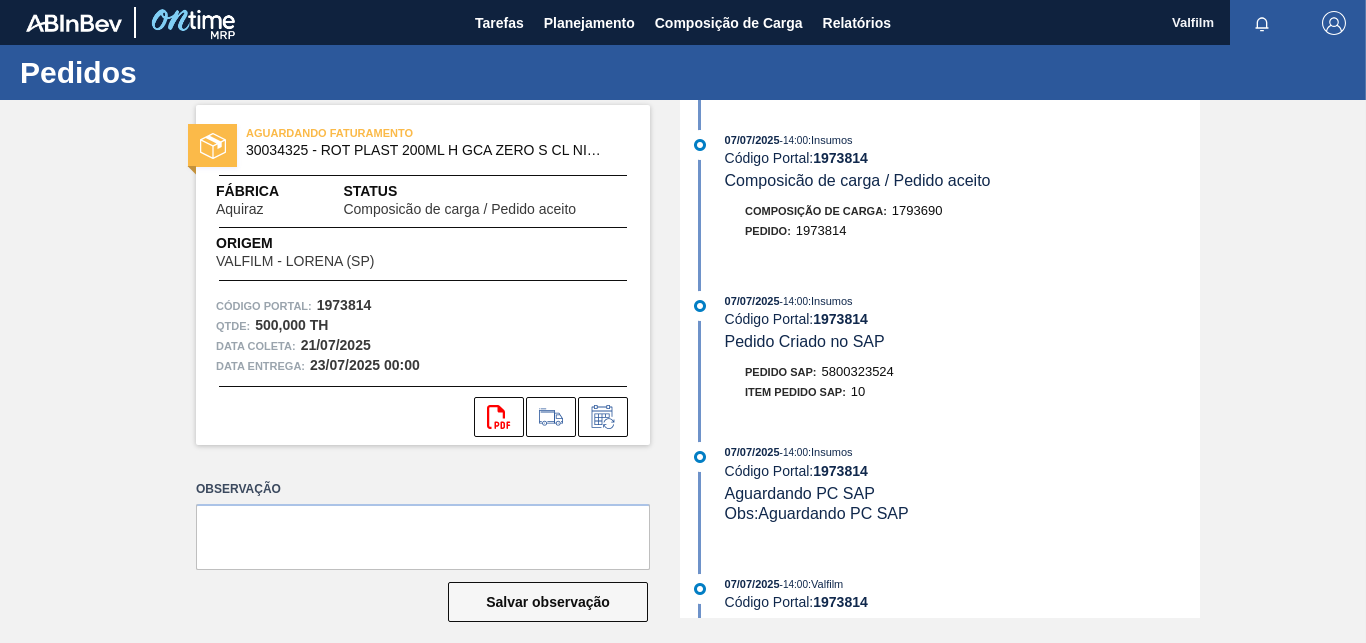 click on "5800323524" at bounding box center (858, 371) 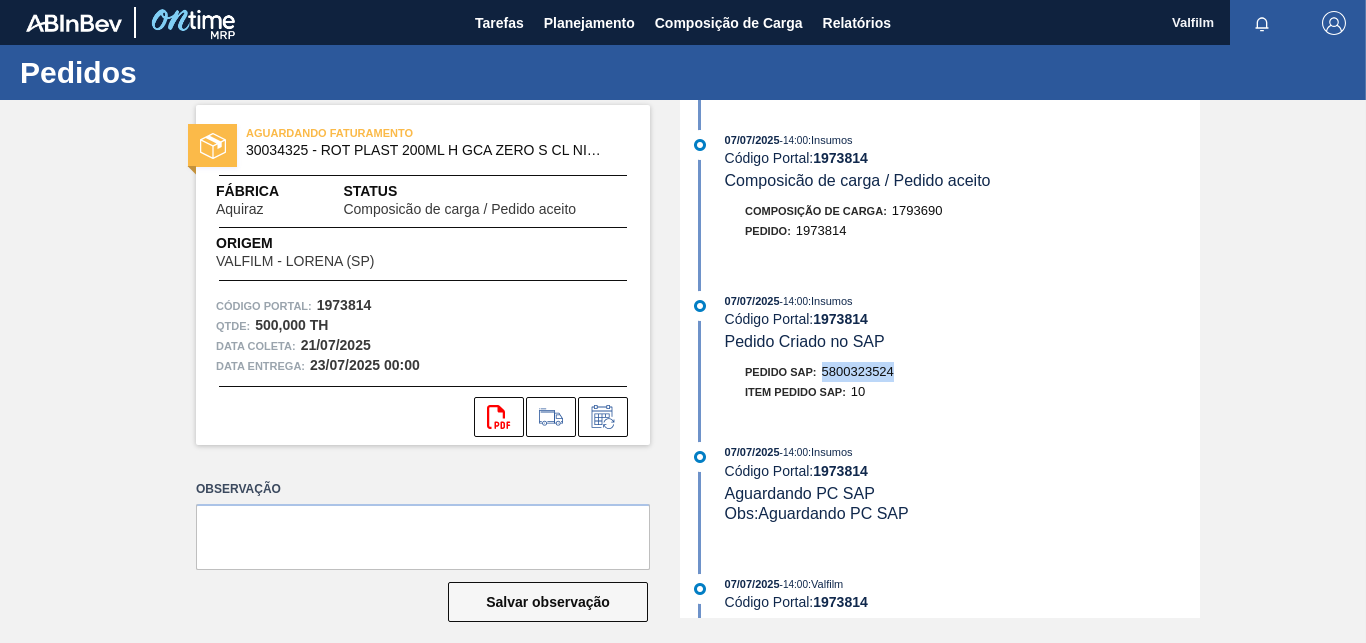 drag, startPoint x: 819, startPoint y: 374, endPoint x: 887, endPoint y: 374, distance: 68 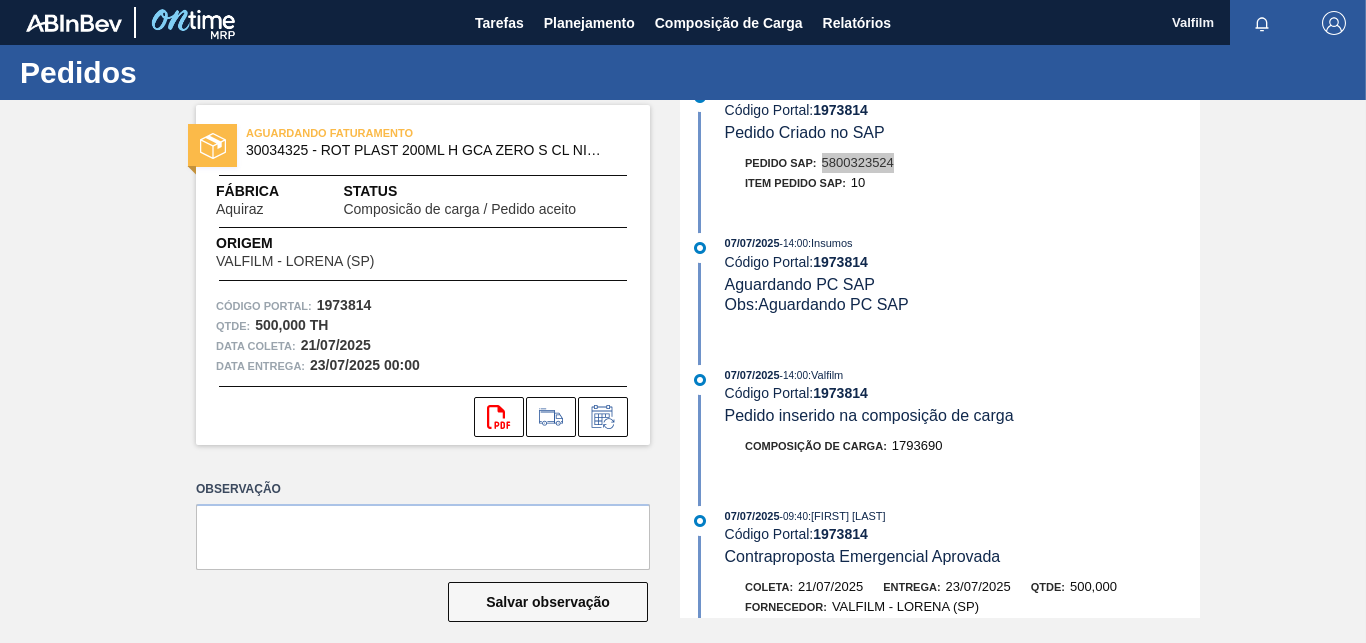 scroll, scrollTop: 306, scrollLeft: 0, axis: vertical 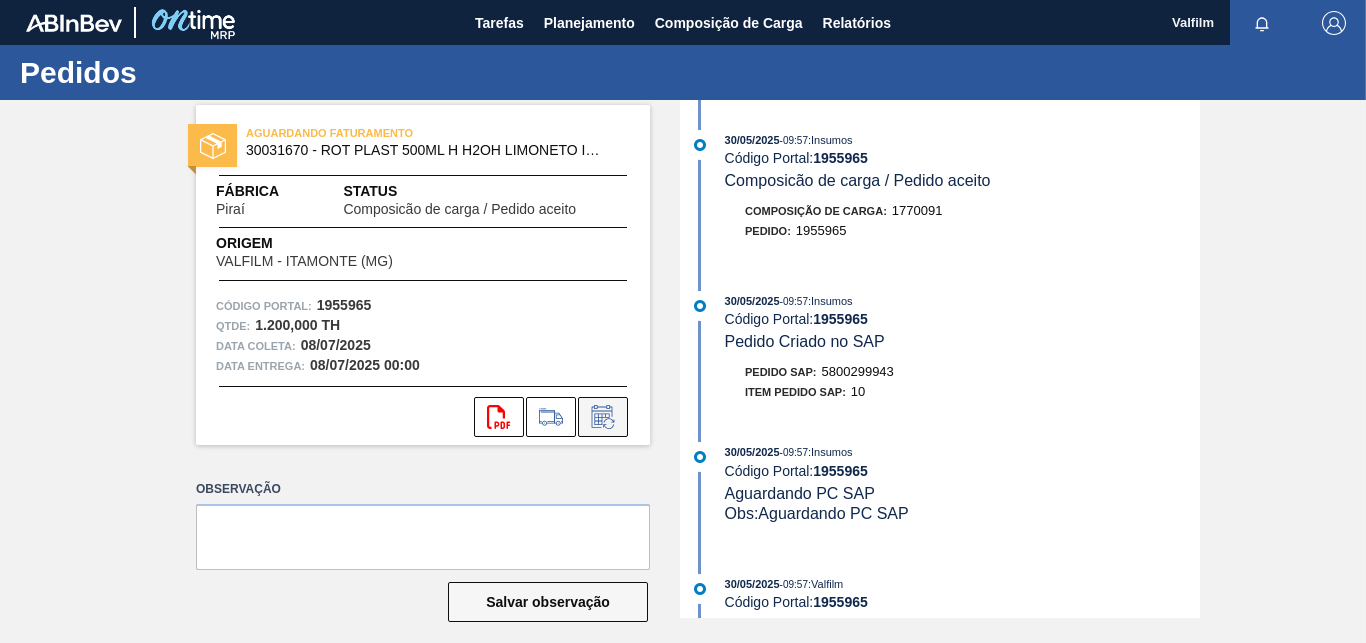 click 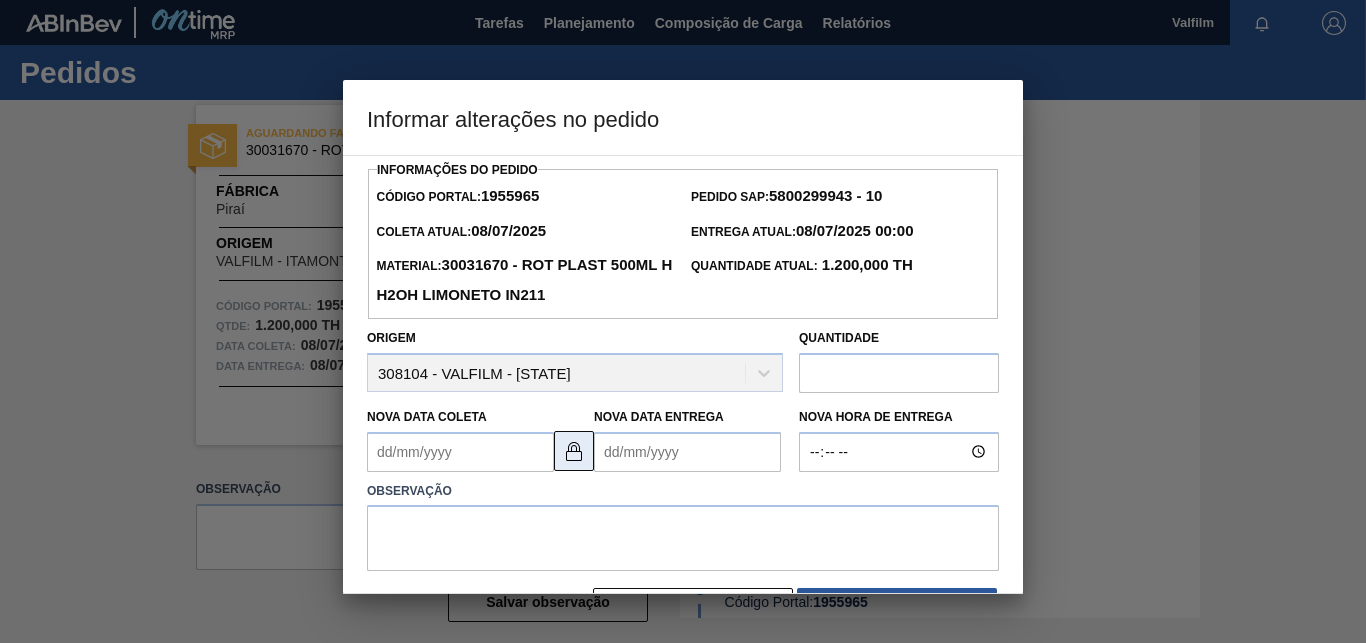 click at bounding box center [574, 451] 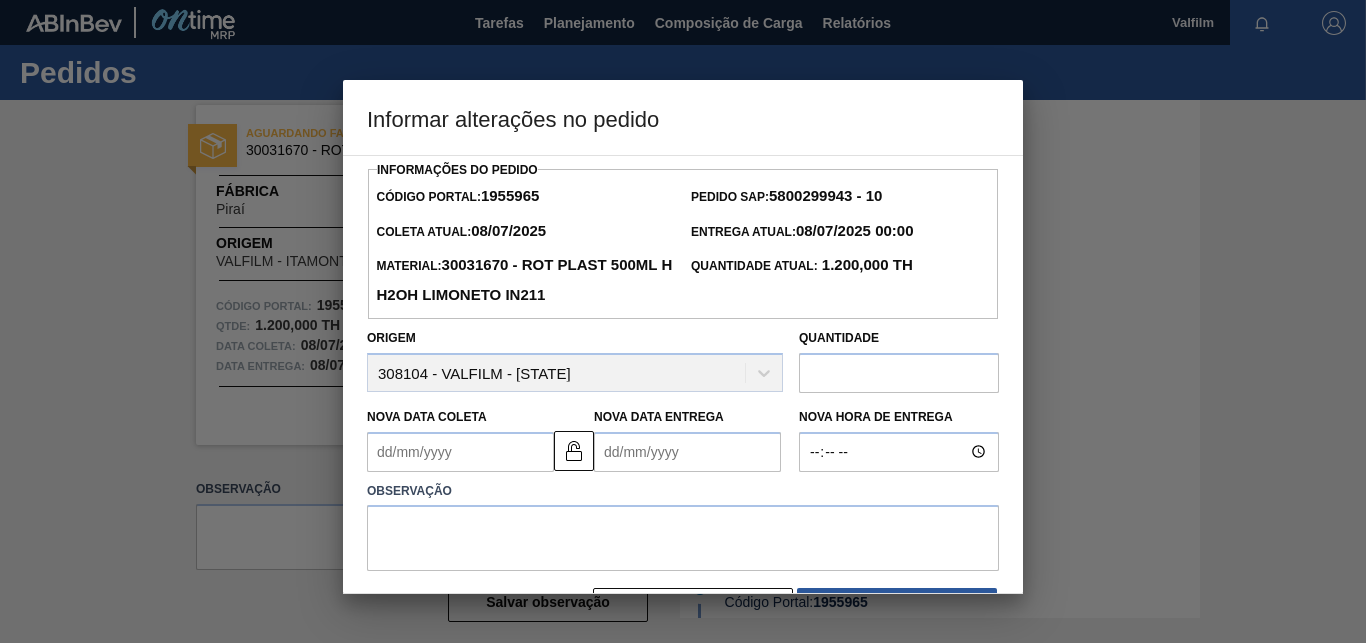 click on "Informações do Pedido Código Portal:  1955965 Pedido SAP:  5800299943 - 10 Coleta Atual:  08/07/2025 Entrega Atual:  08/07/2025 00:00 Material:  30031670 - ROT PLAST 500ML H H2OH LIMONETO IN211 Quantidade Atual:    1.200,000 TH Origem 308104 - [STATE] Quantidade Nova Data Coleta Nova Data Entrega Nova Hora de Entrega Observação Fechar Salvar" at bounding box center (683, 374) 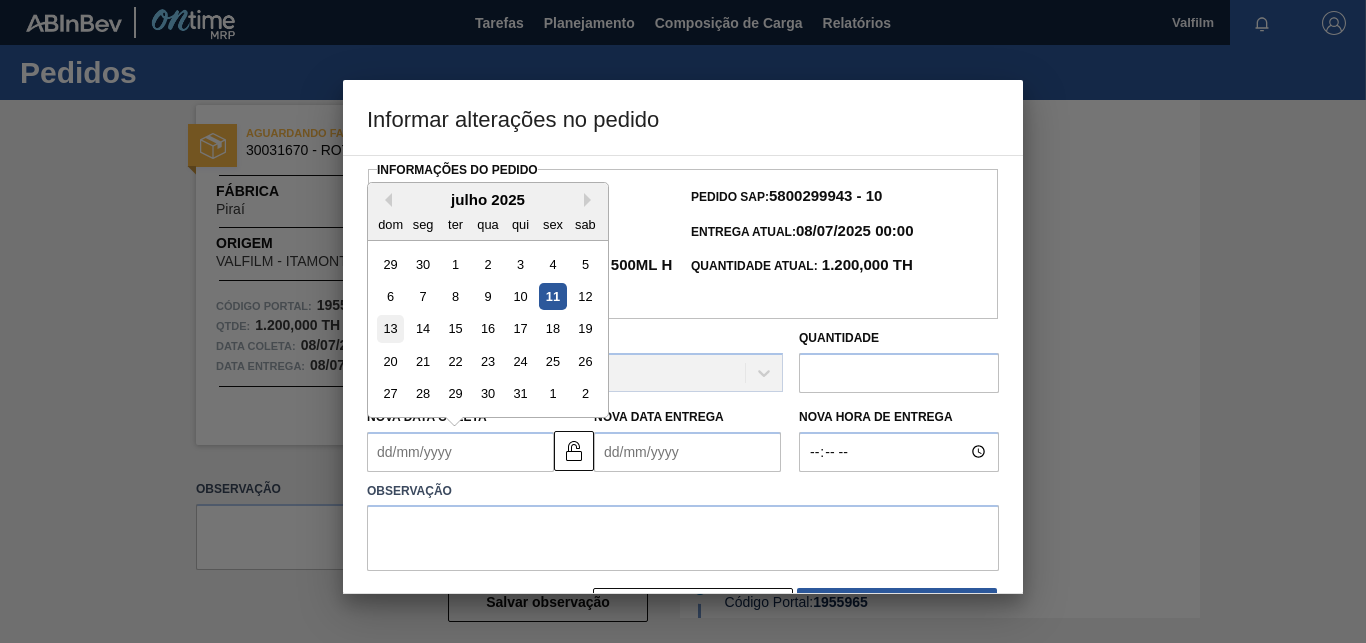 click on "13" at bounding box center (390, 328) 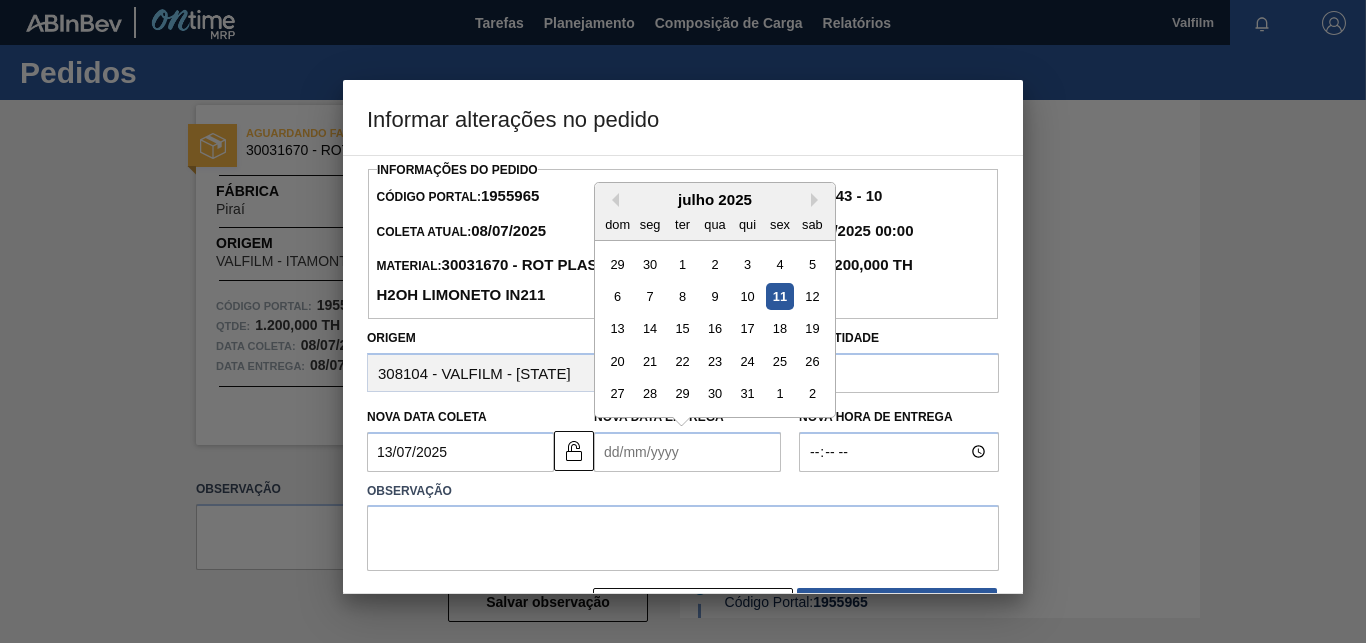 click on "Nova Data Entrega" at bounding box center [687, 452] 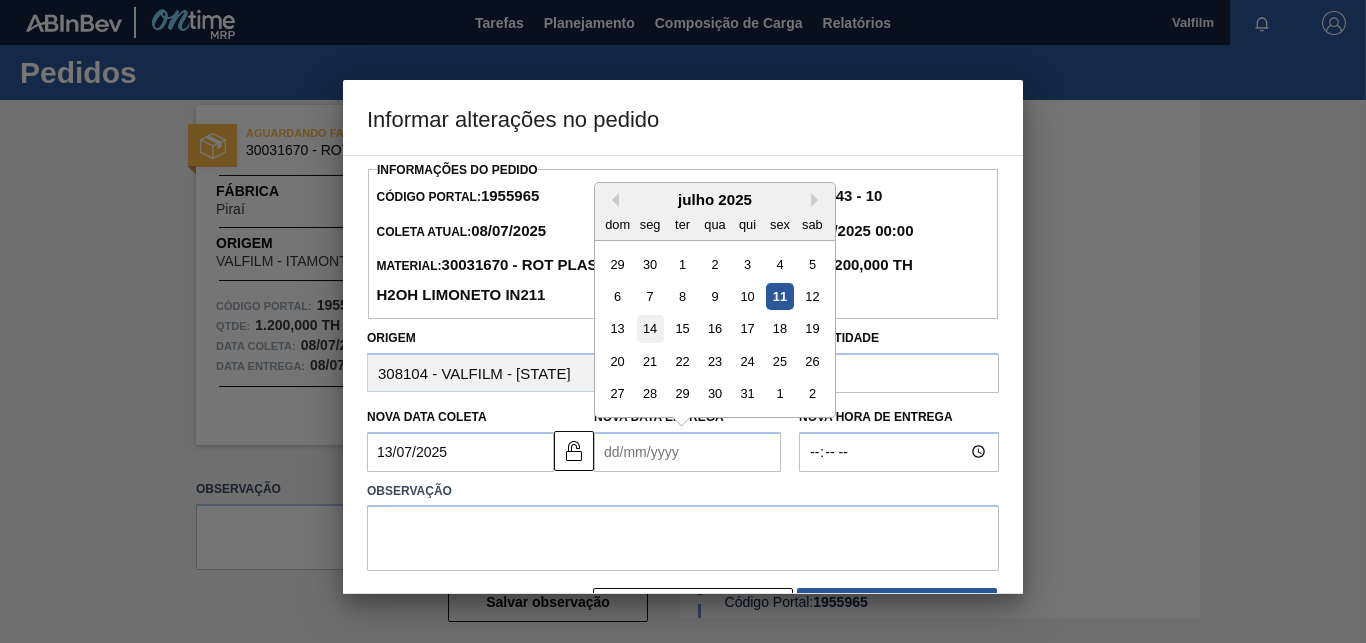click on "14" at bounding box center [650, 328] 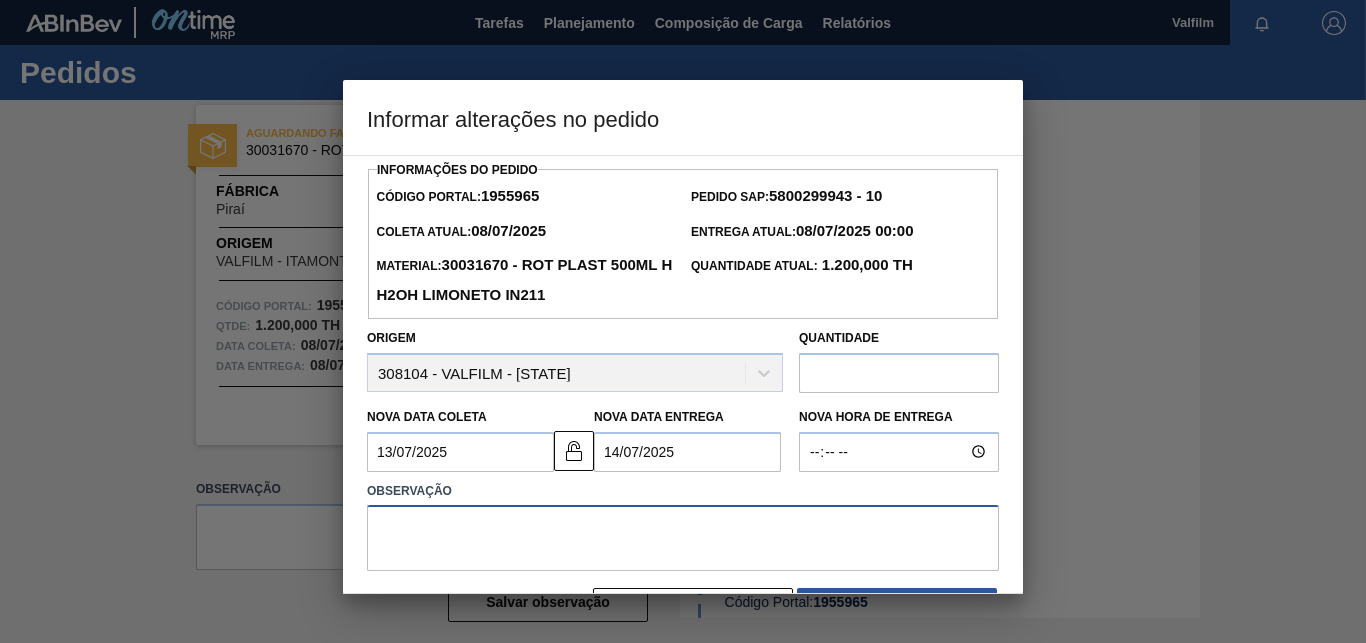 click at bounding box center (683, 538) 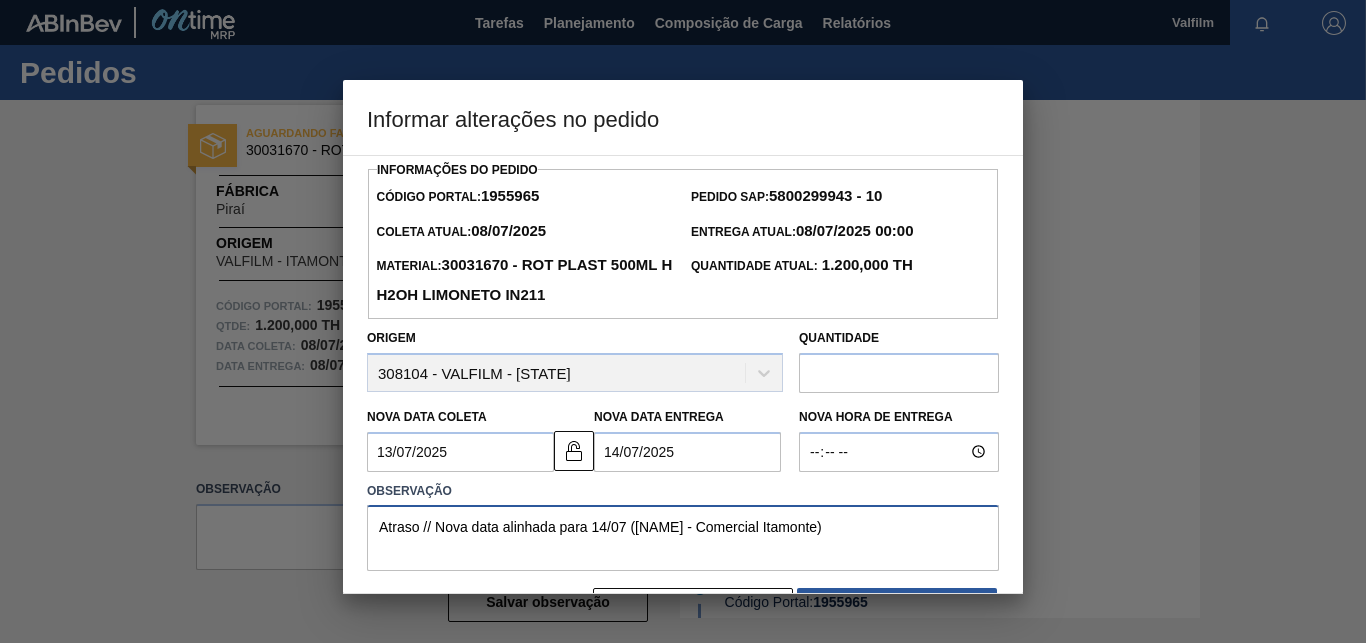 scroll, scrollTop: 67, scrollLeft: 0, axis: vertical 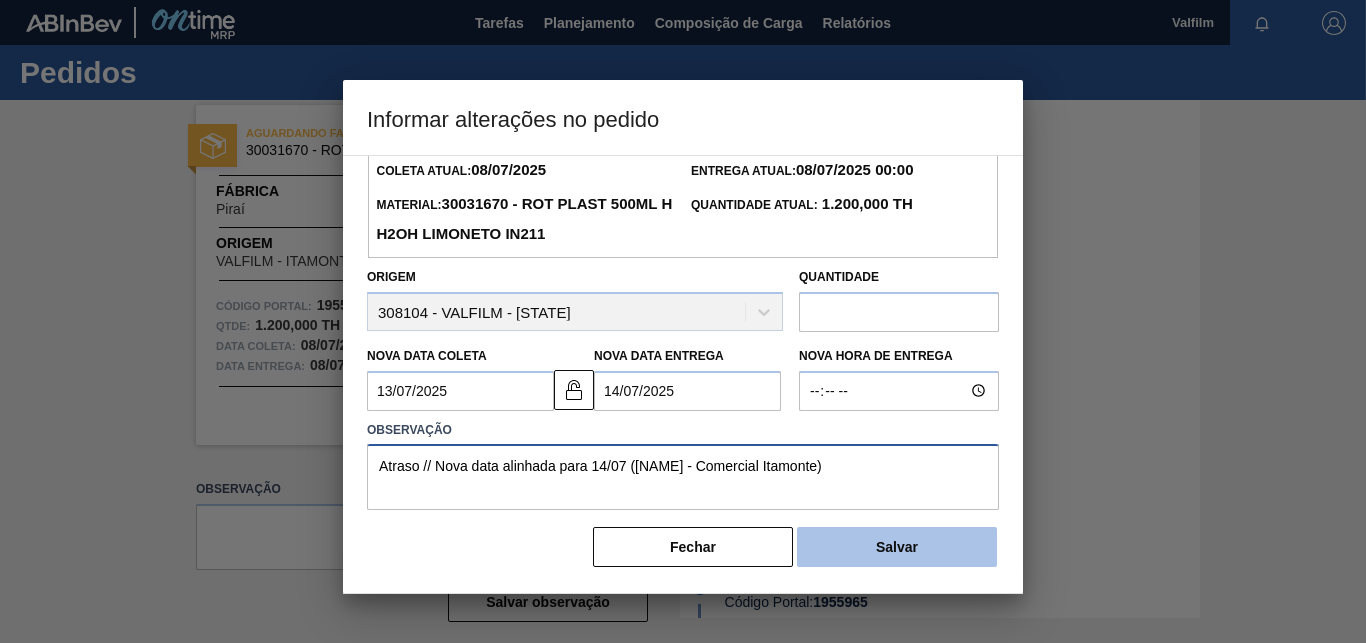 type on "Atraso // Nova data alinhada para 14/07 ([NAME] - Comercial Itamonte)" 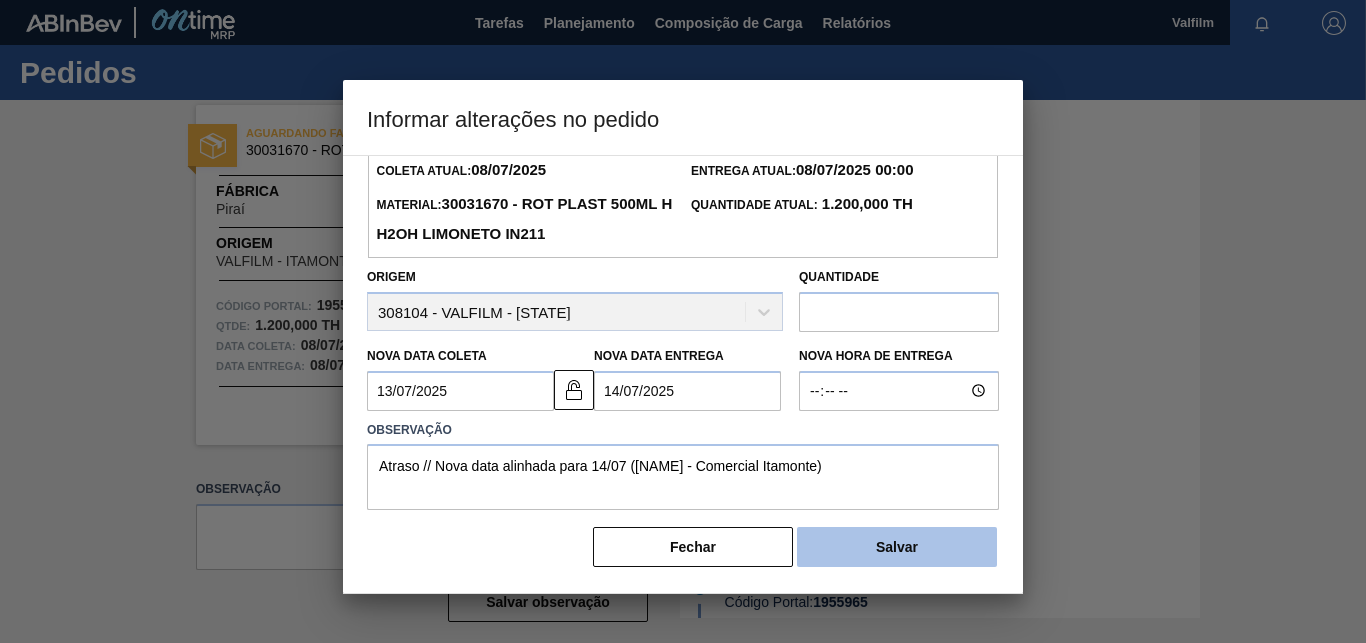 click on "Salvar" at bounding box center (897, 547) 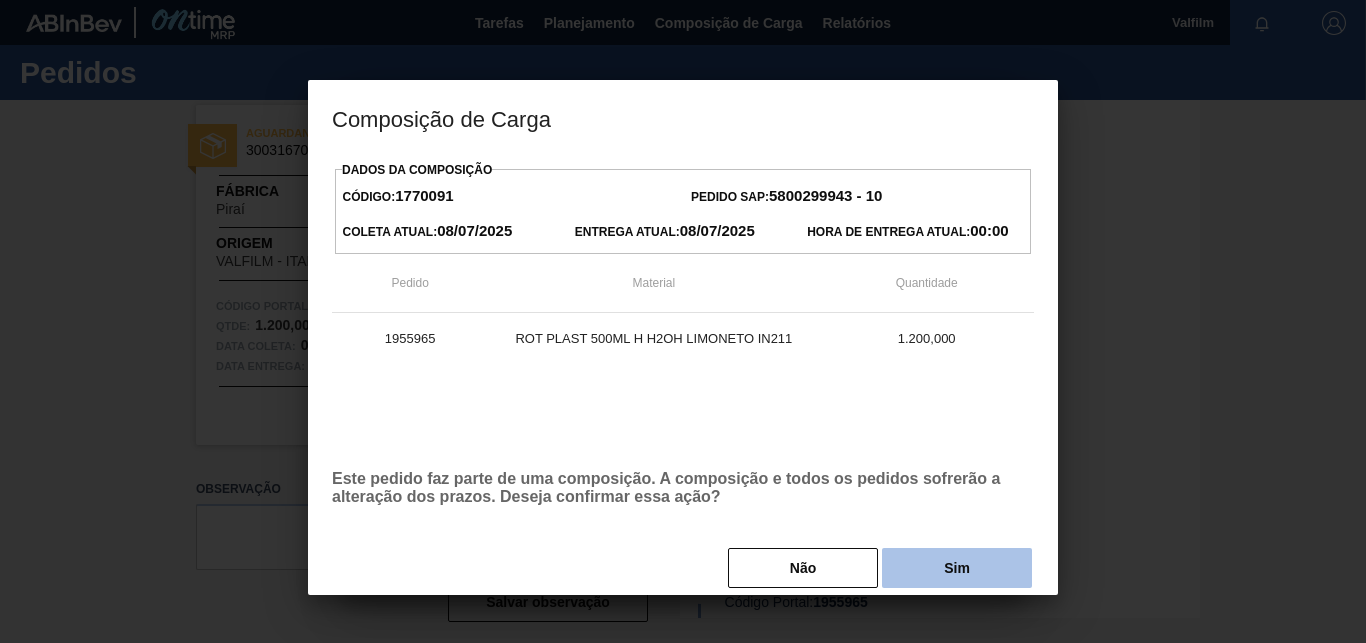 click on "Sim" at bounding box center (957, 568) 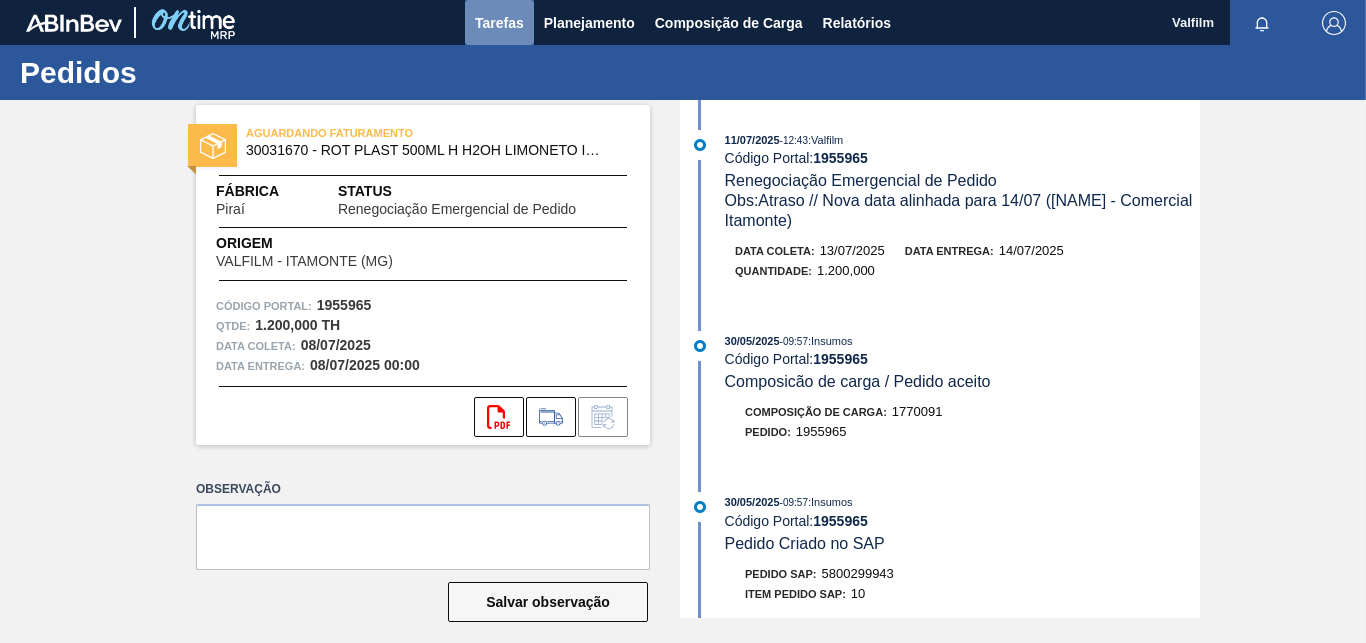 click on "Tarefas" at bounding box center [499, 22] 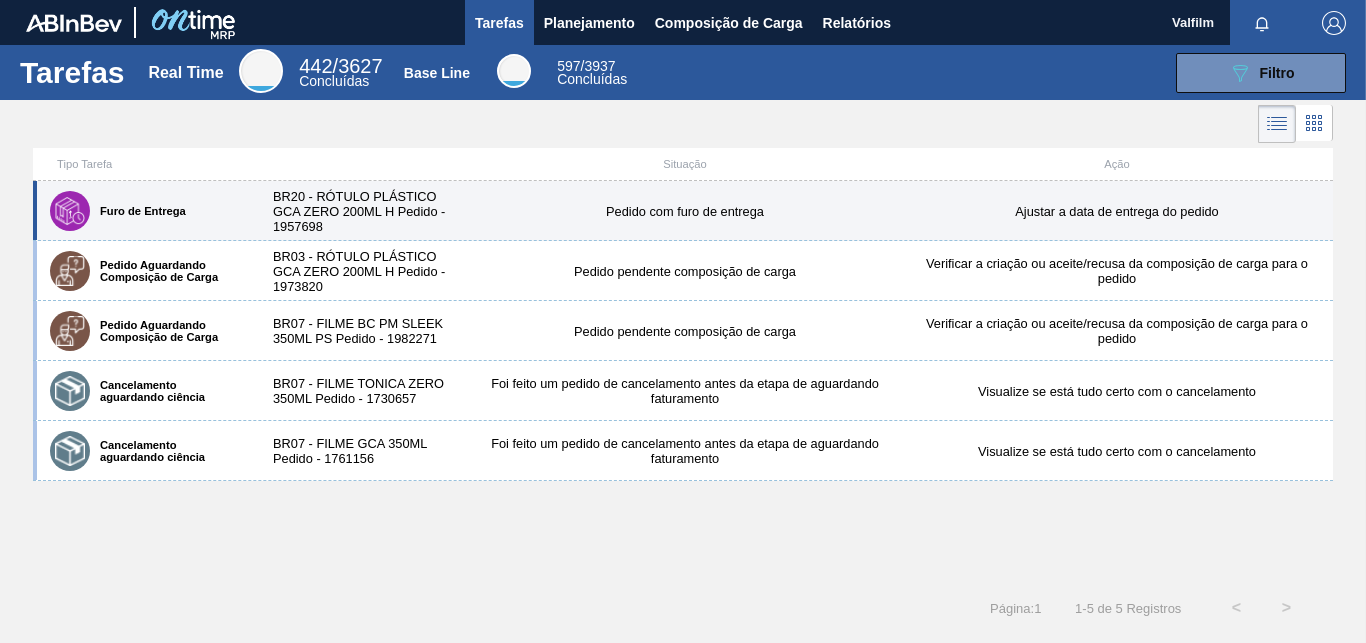 click on "BR20 - RÓTULO PLÁSTICO GCA ZERO 200ML H Pedido - 1957698" at bounding box center (361, 211) 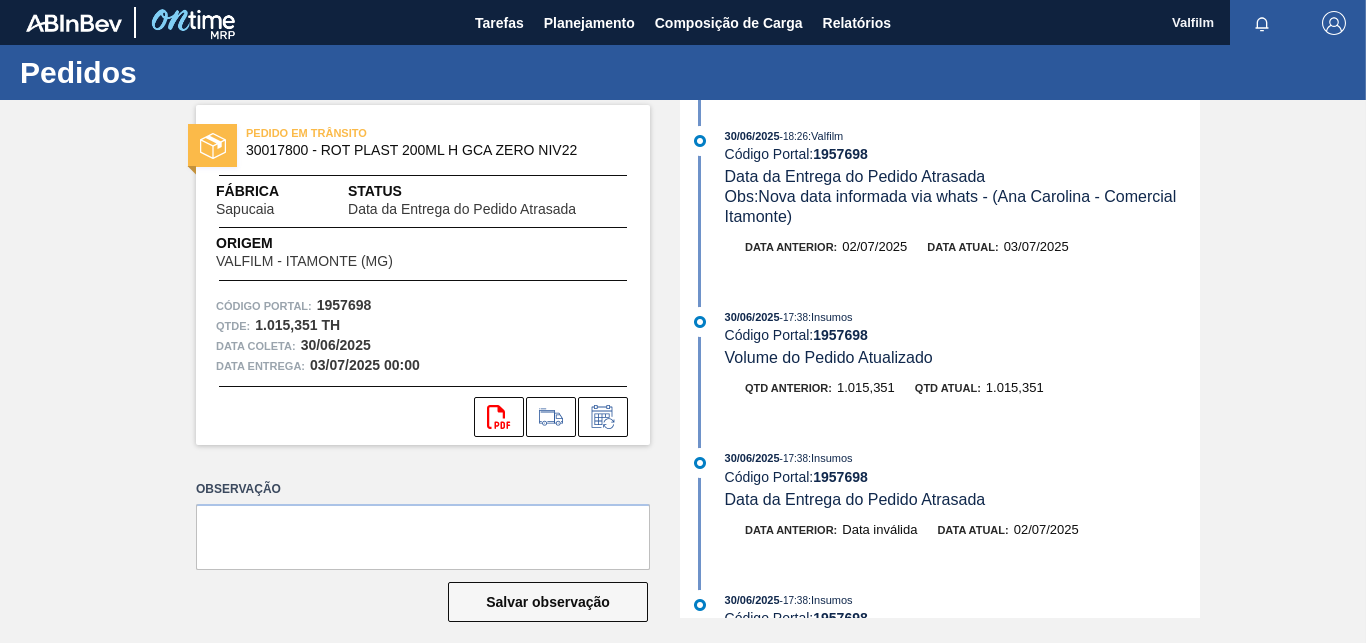 scroll, scrollTop: 0, scrollLeft: 0, axis: both 